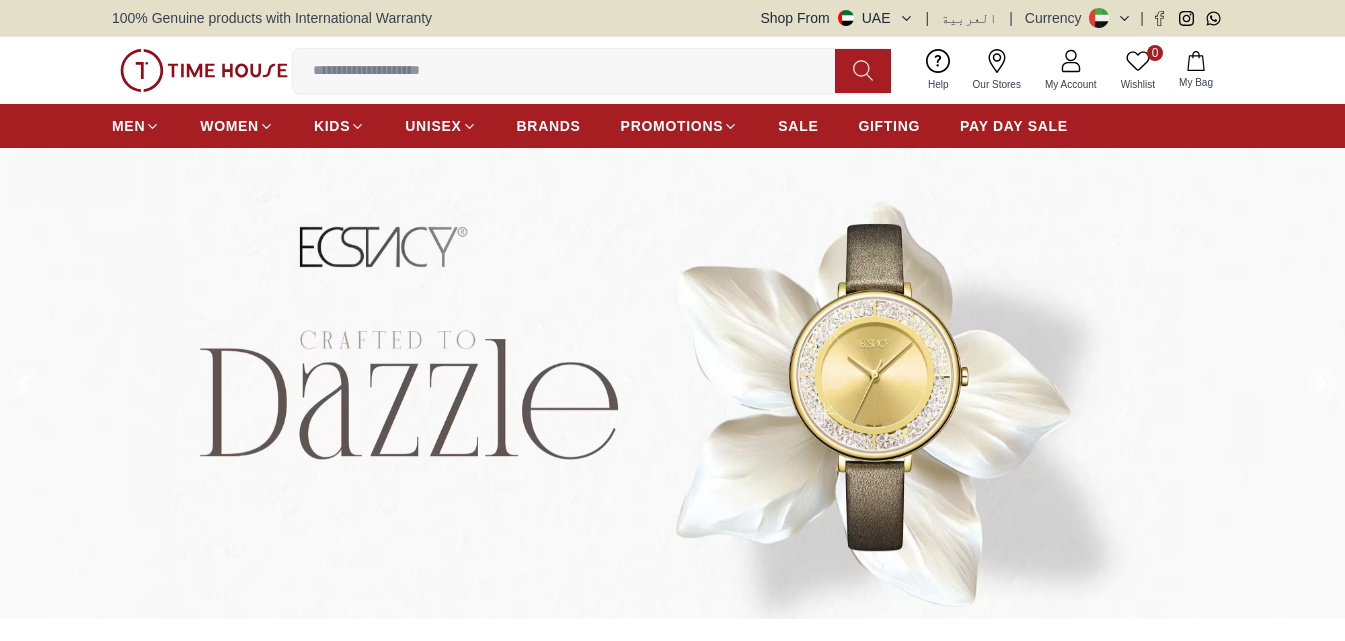 scroll, scrollTop: 467, scrollLeft: 0, axis: vertical 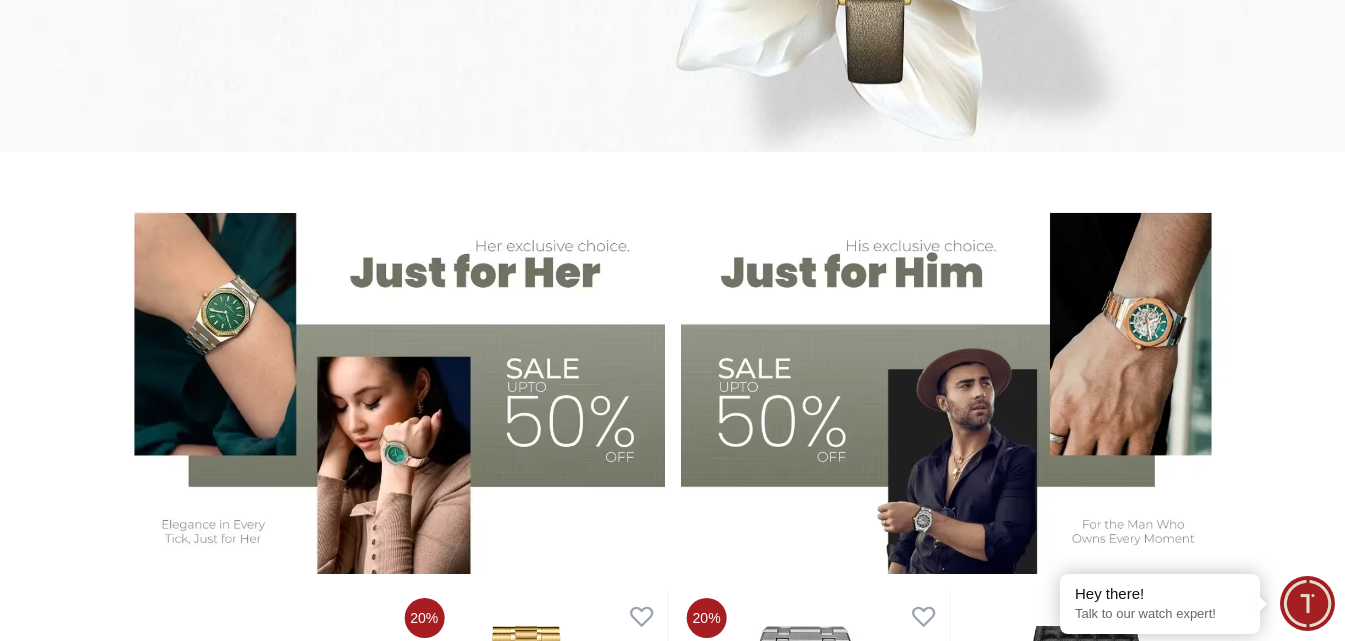 click at bounding box center [388, 382] 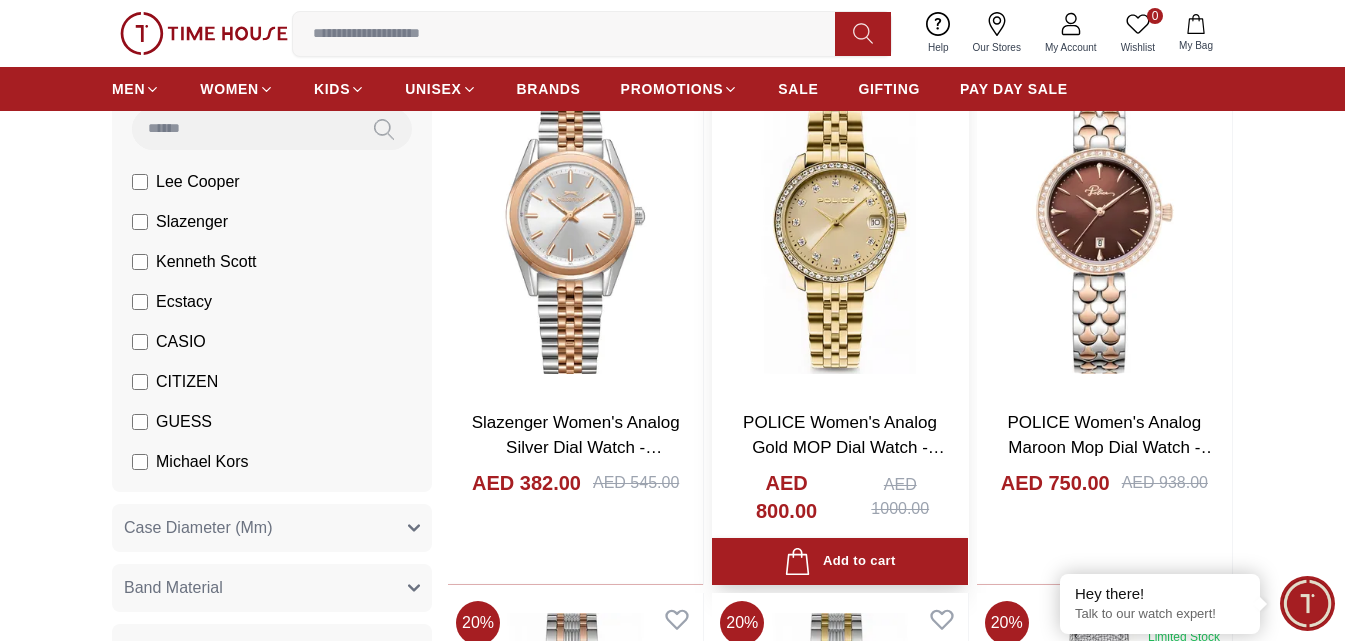 scroll, scrollTop: 0, scrollLeft: 0, axis: both 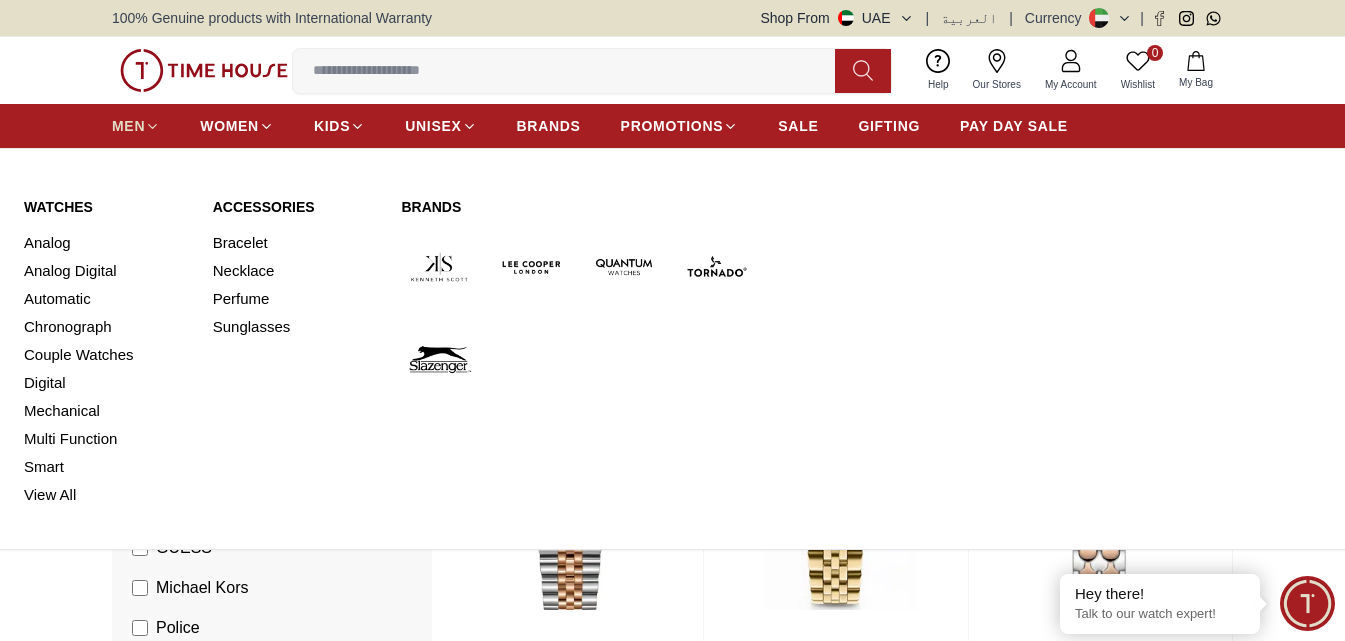 click 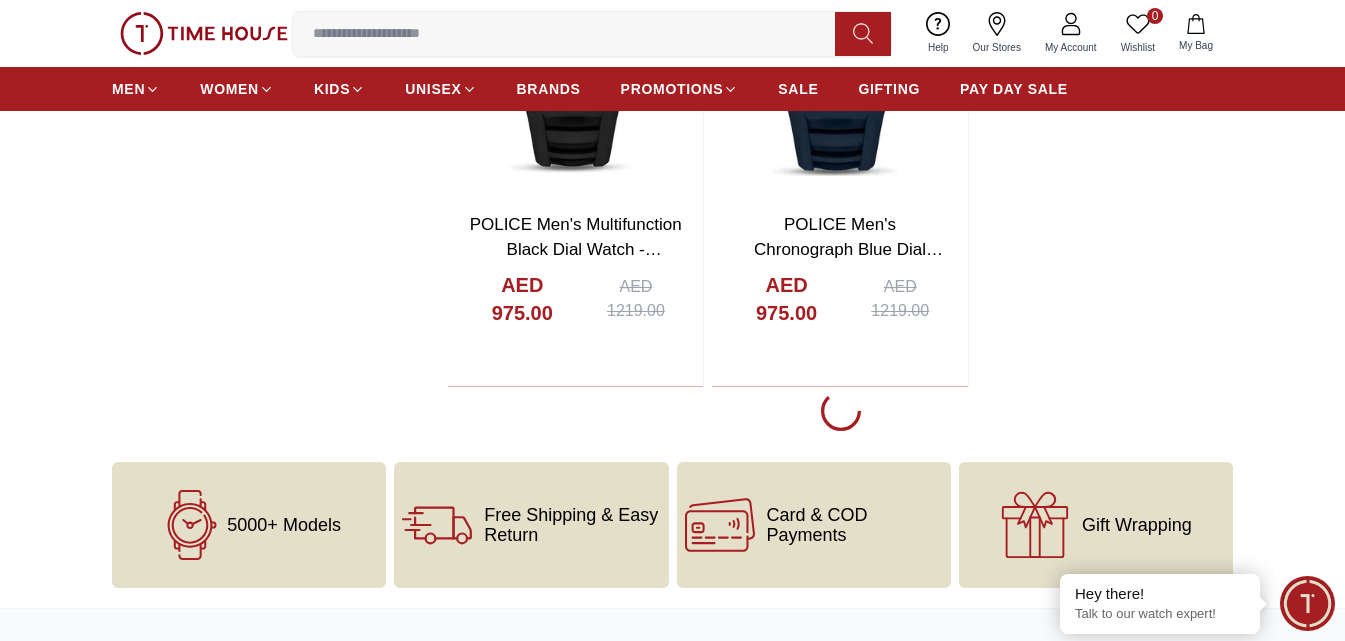 scroll, scrollTop: 3733, scrollLeft: 0, axis: vertical 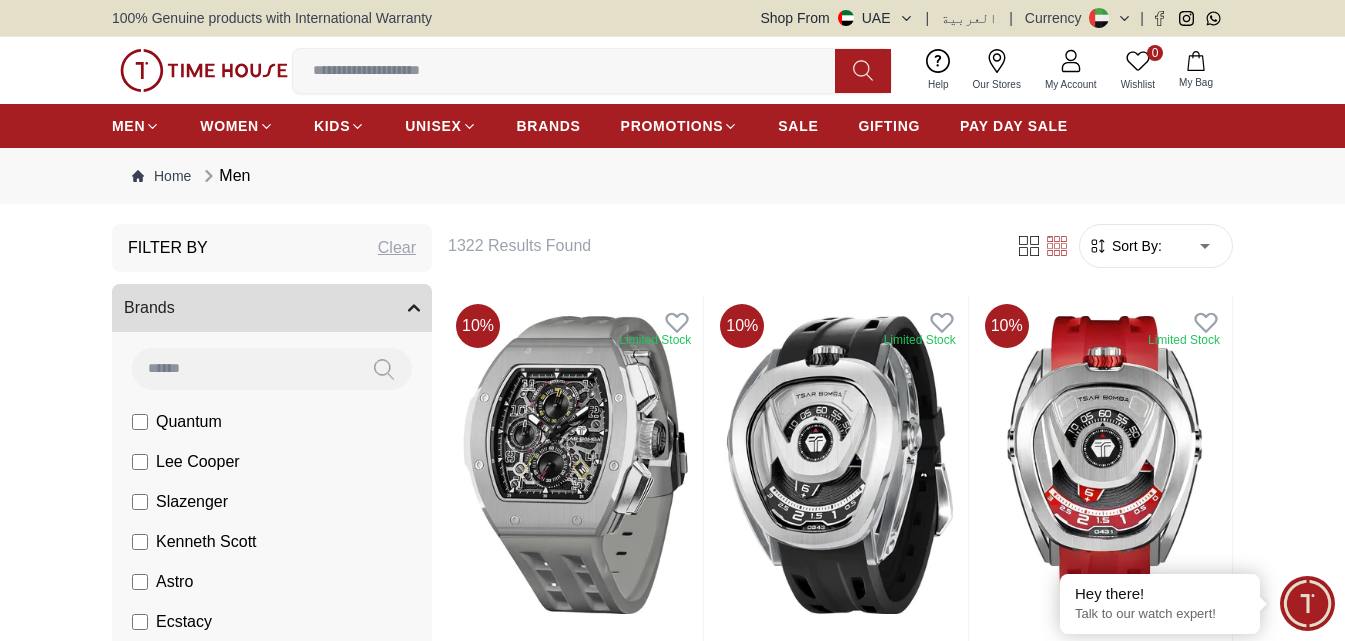 click on "Quantum" at bounding box center (189, 422) 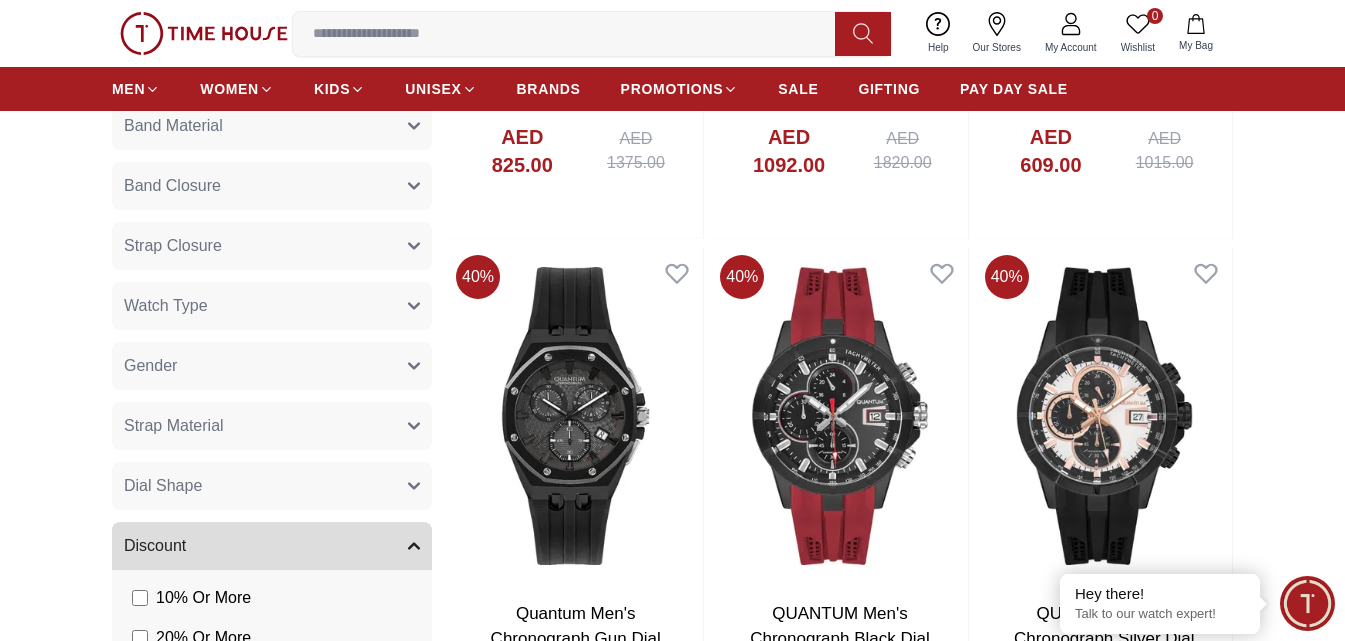 scroll, scrollTop: 1167, scrollLeft: 0, axis: vertical 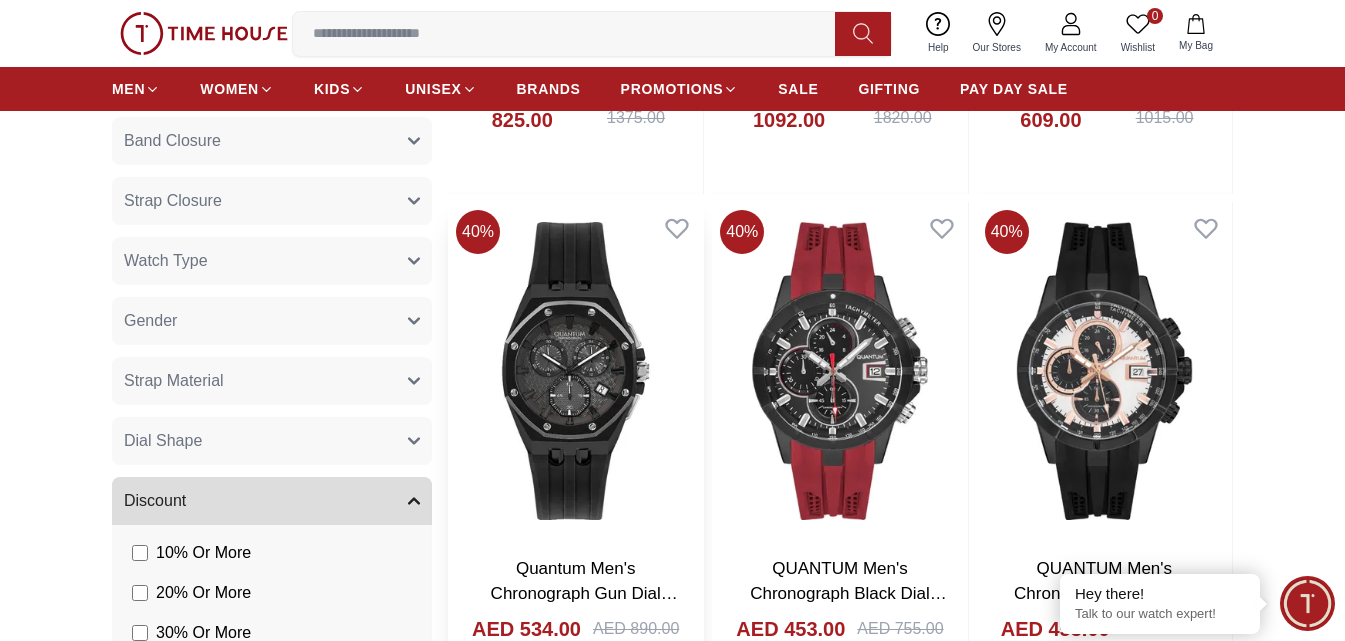 click at bounding box center (575, 371) 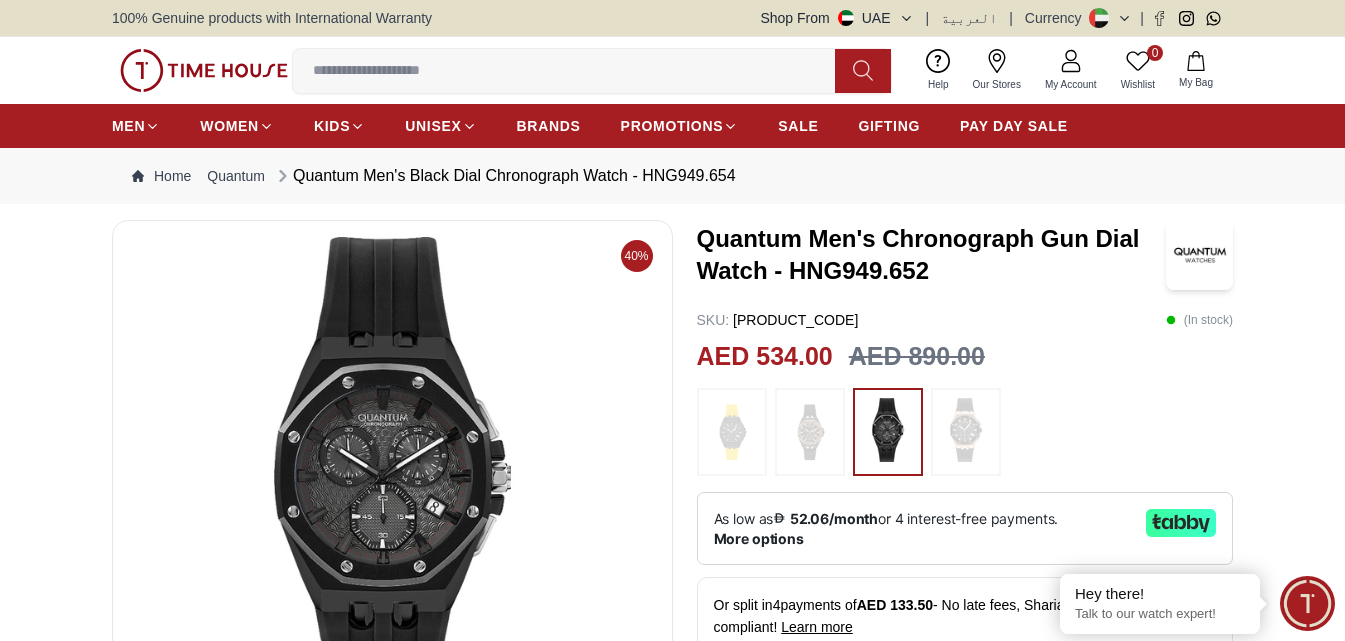 scroll, scrollTop: 233, scrollLeft: 0, axis: vertical 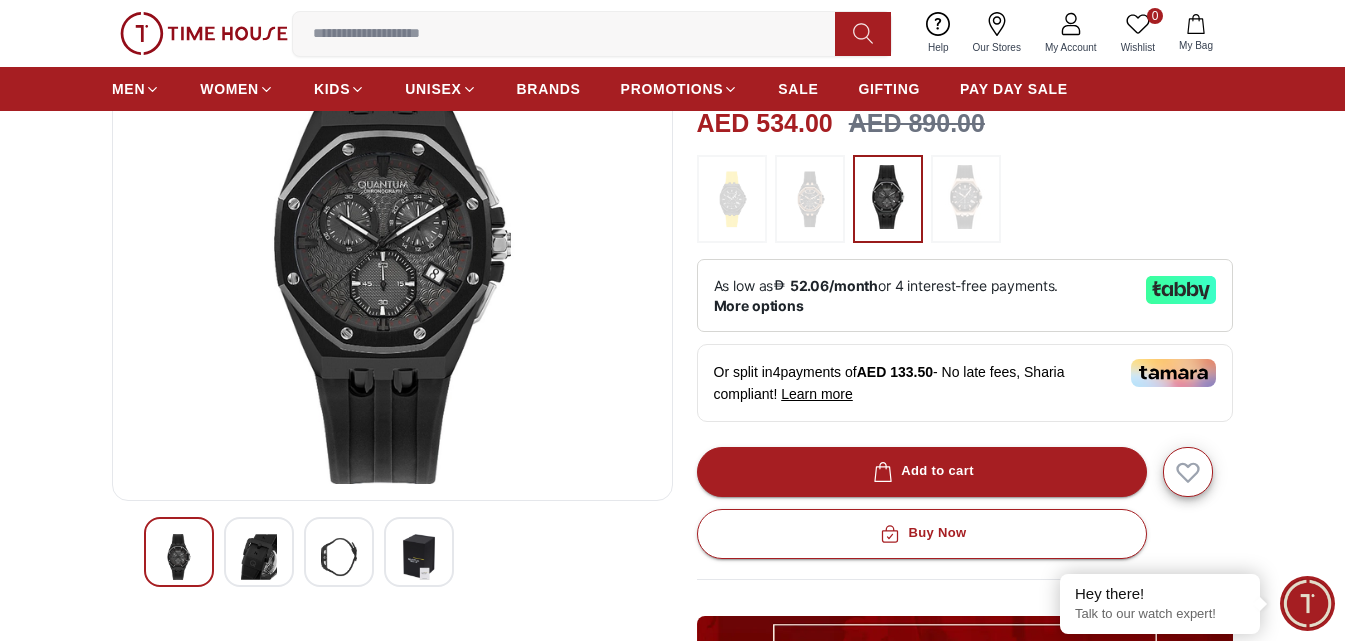 click at bounding box center [259, 557] 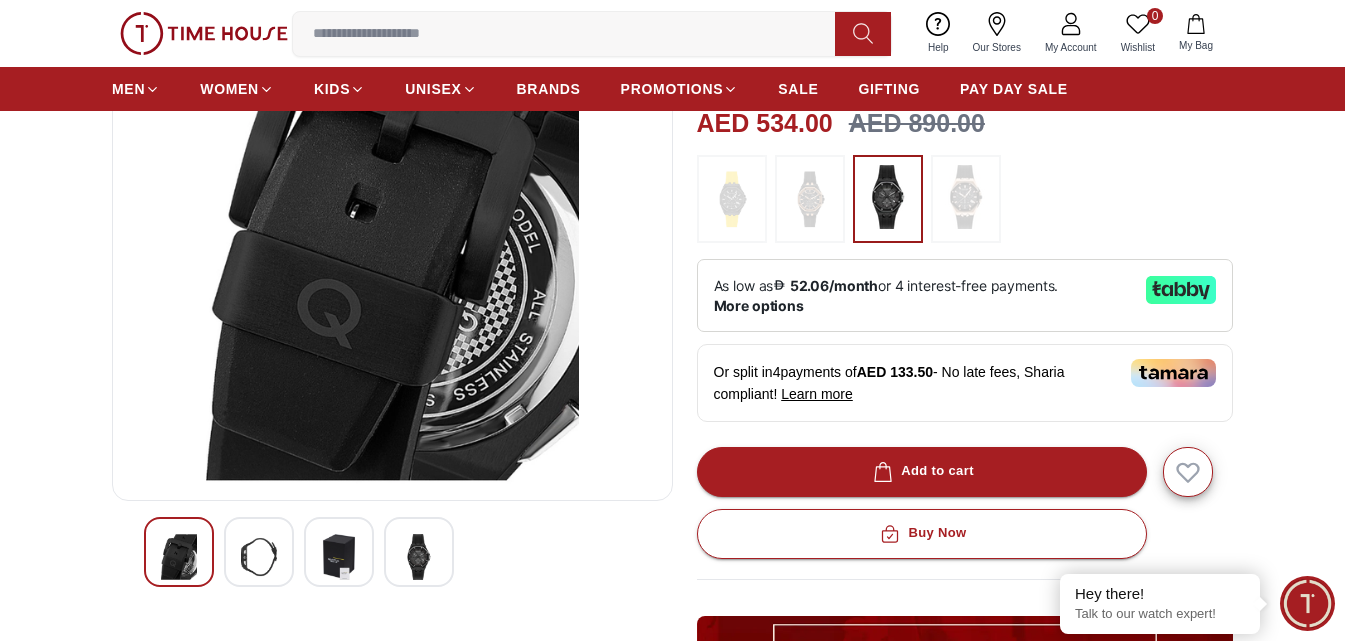 click at bounding box center (179, 552) 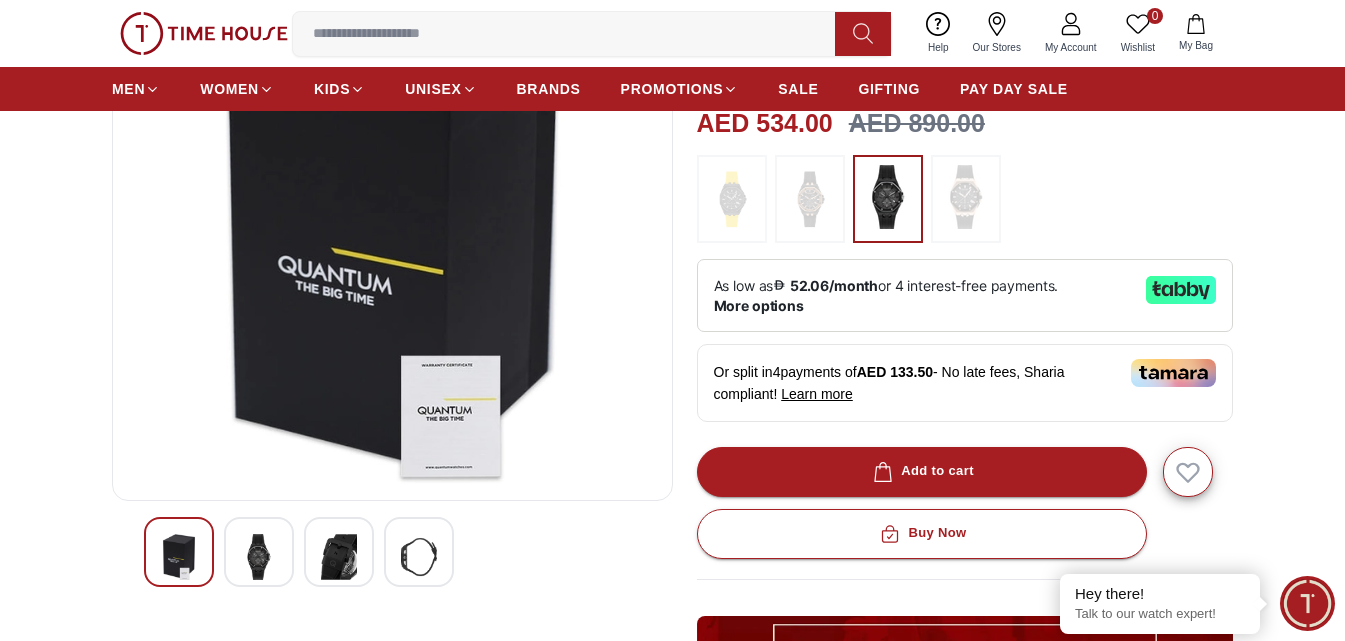 click at bounding box center [392, 552] 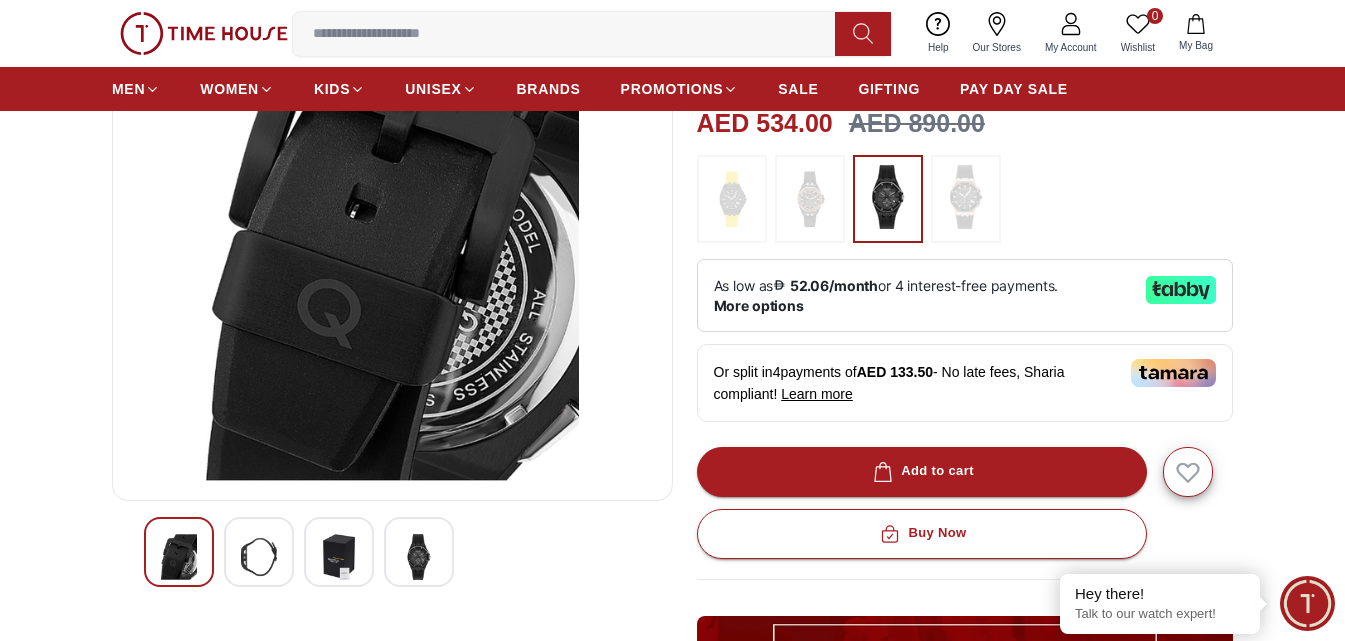click at bounding box center [179, 557] 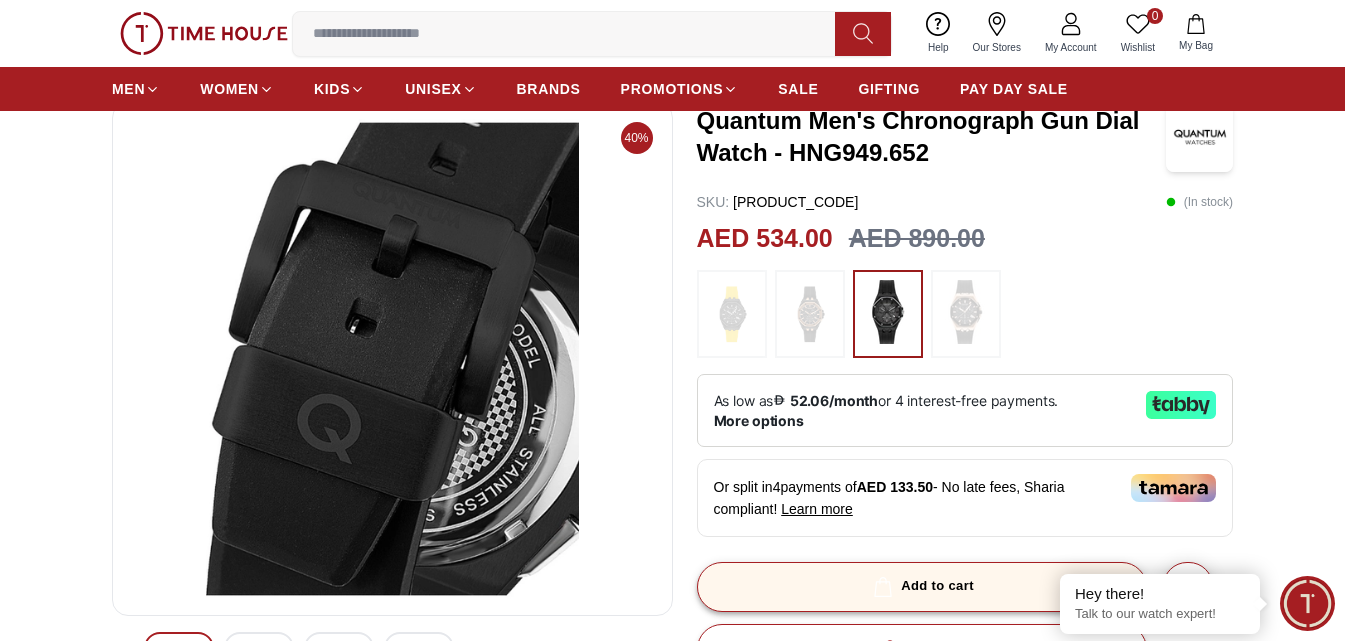 scroll, scrollTop: 233, scrollLeft: 0, axis: vertical 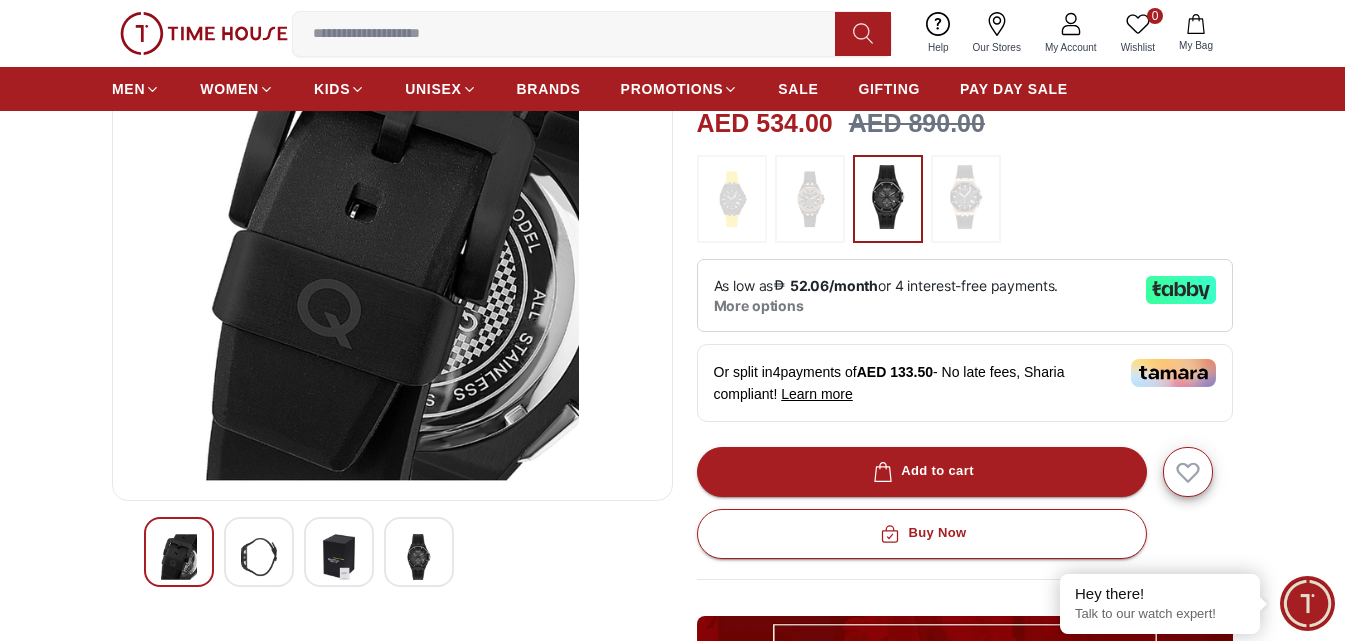 click on "More options" at bounding box center (759, 306) 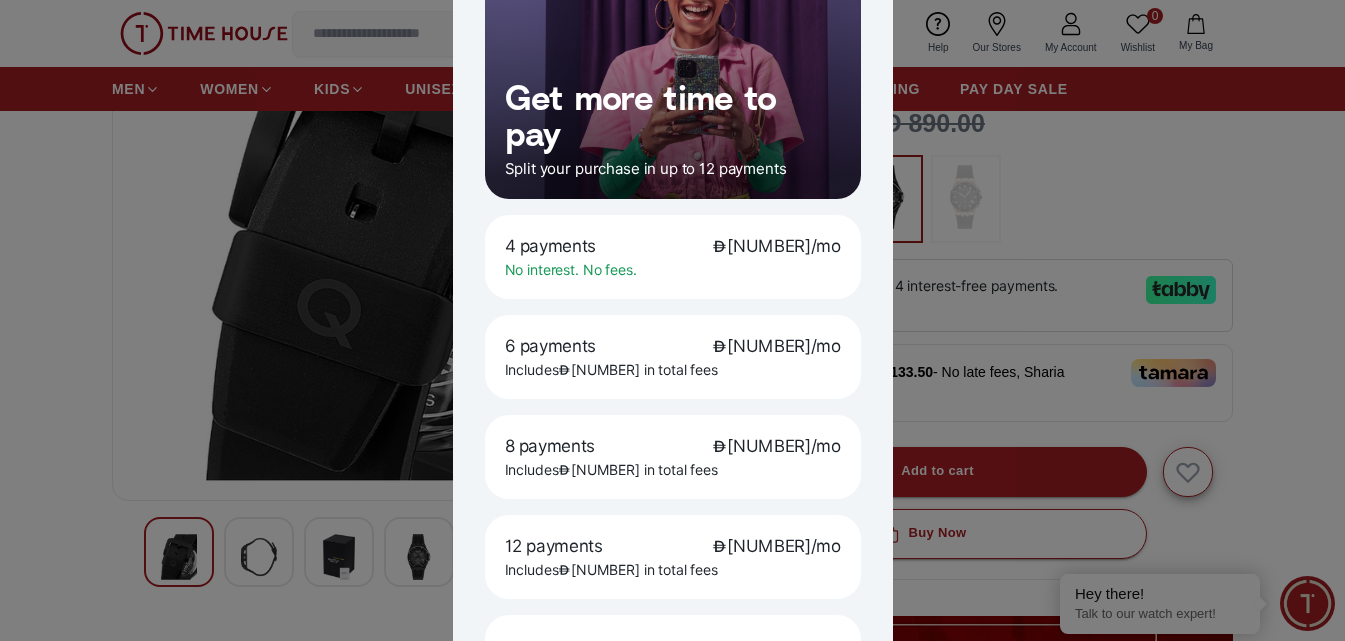 scroll, scrollTop: 233, scrollLeft: 0, axis: vertical 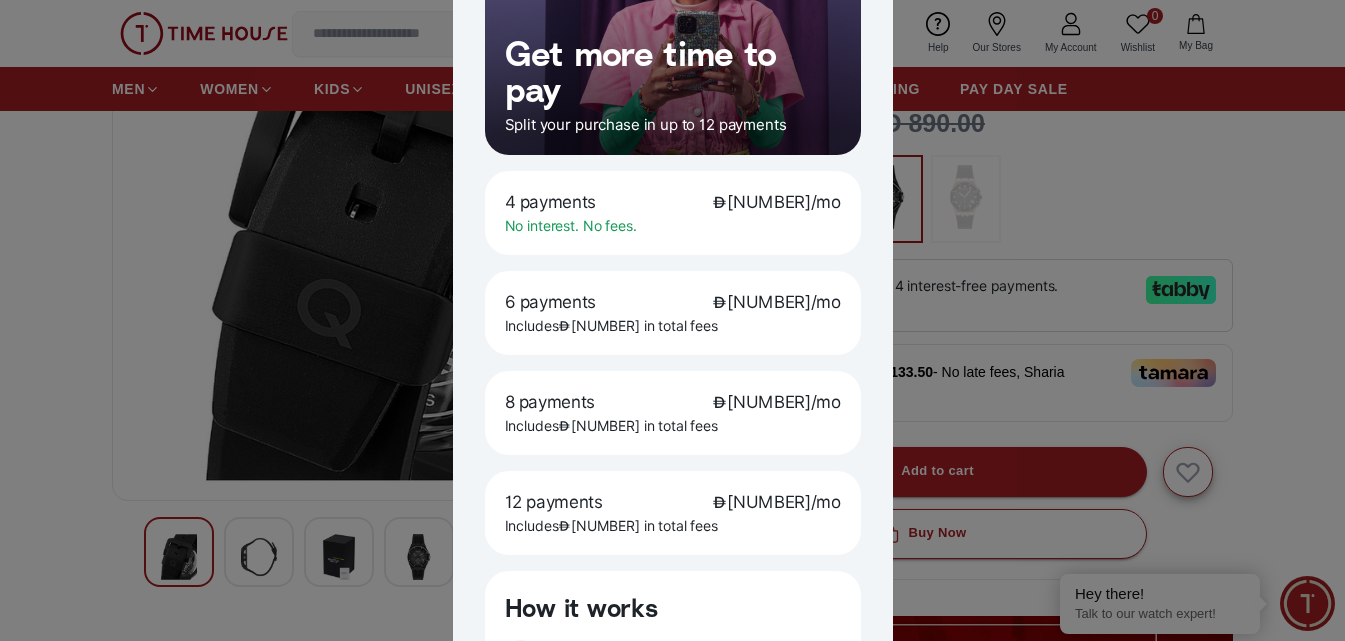 click at bounding box center [672, 320] 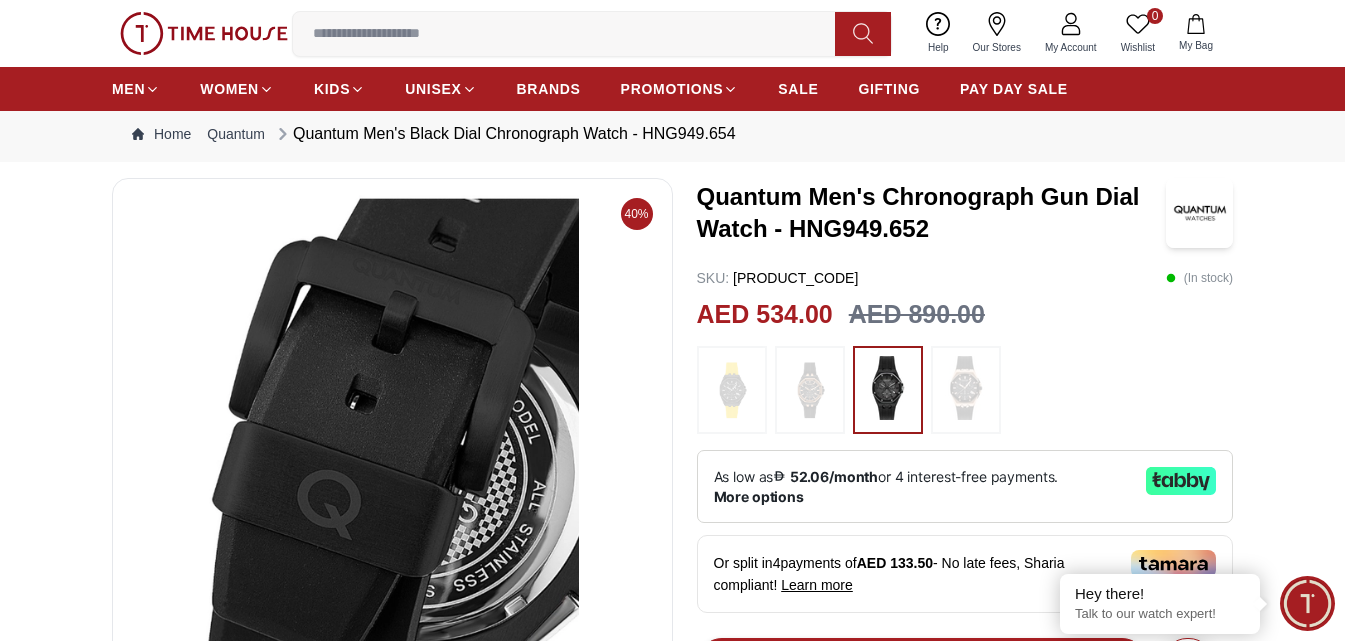 scroll, scrollTop: 0, scrollLeft: 0, axis: both 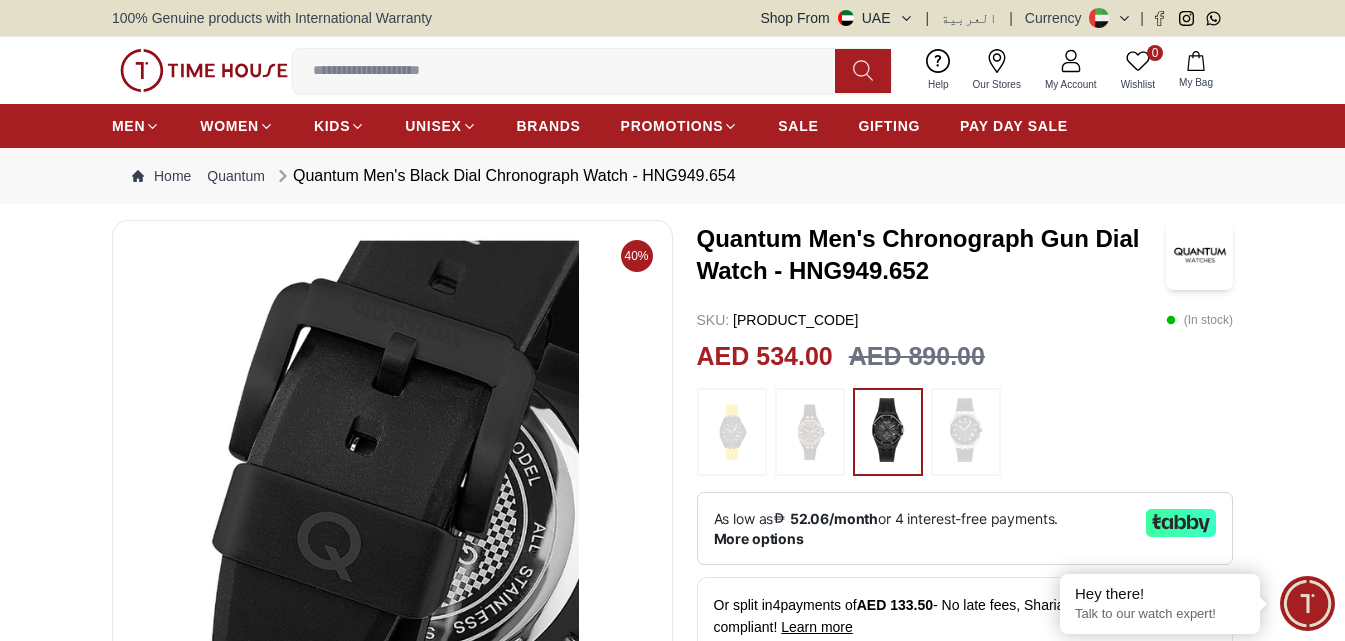 click at bounding box center (888, 430) 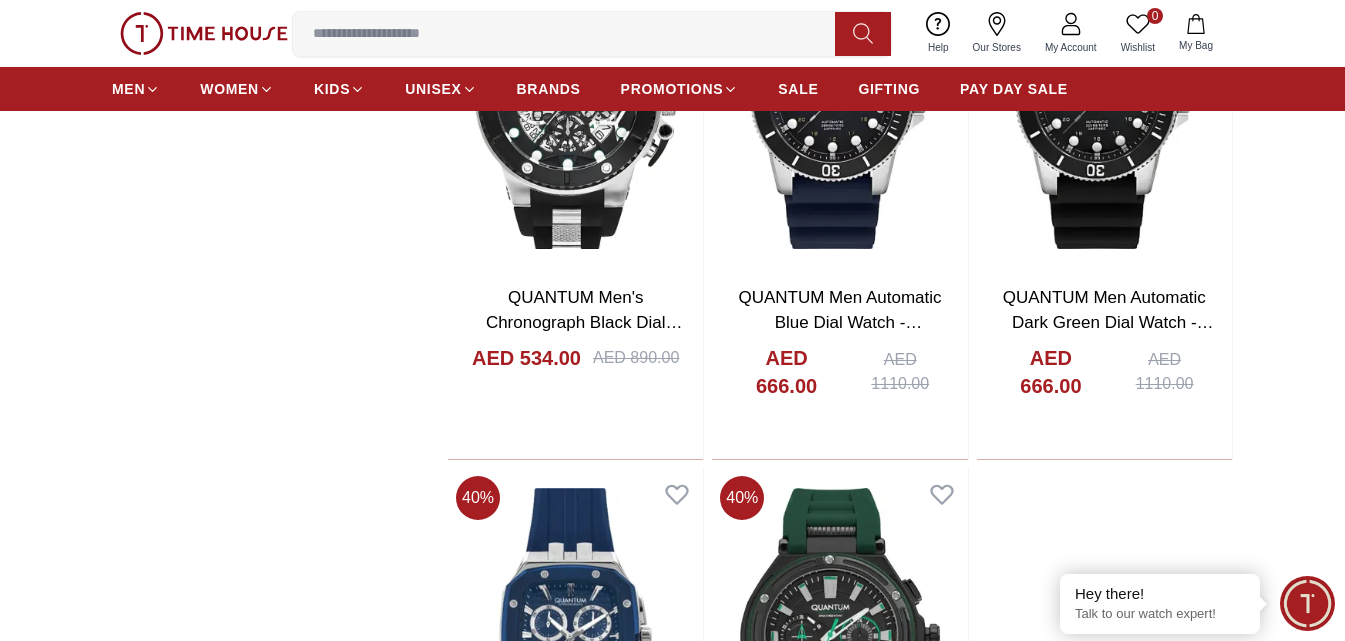 scroll, scrollTop: 3310, scrollLeft: 0, axis: vertical 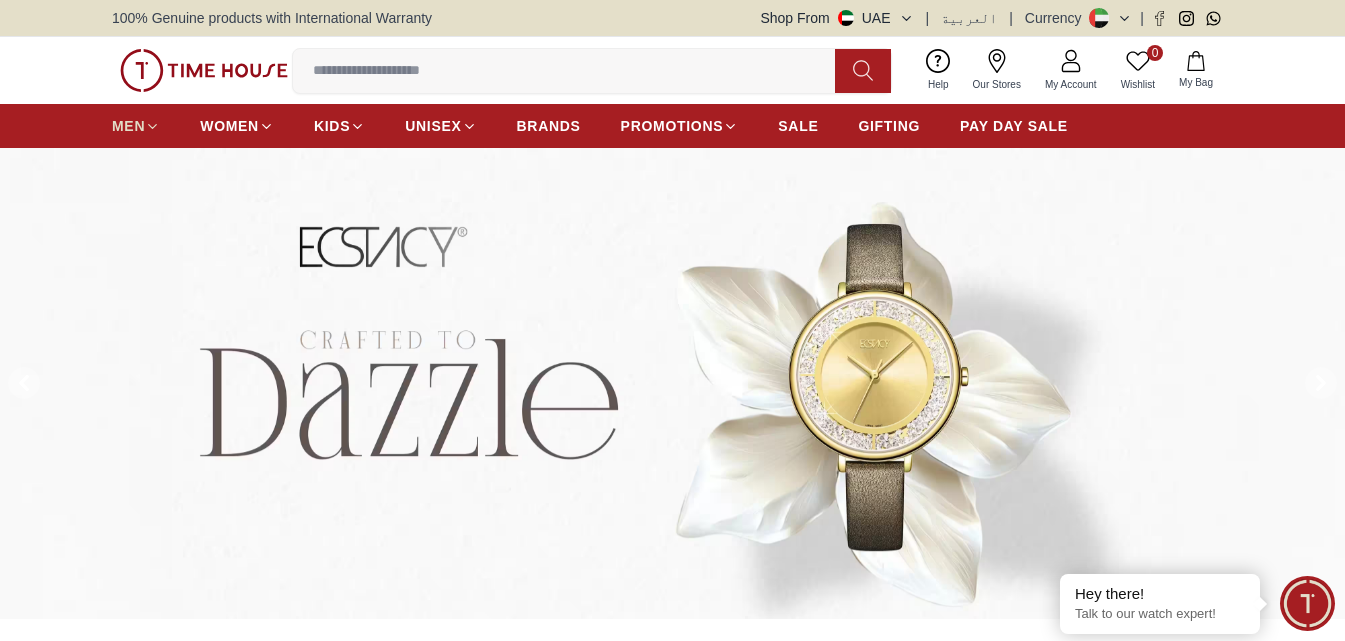 click 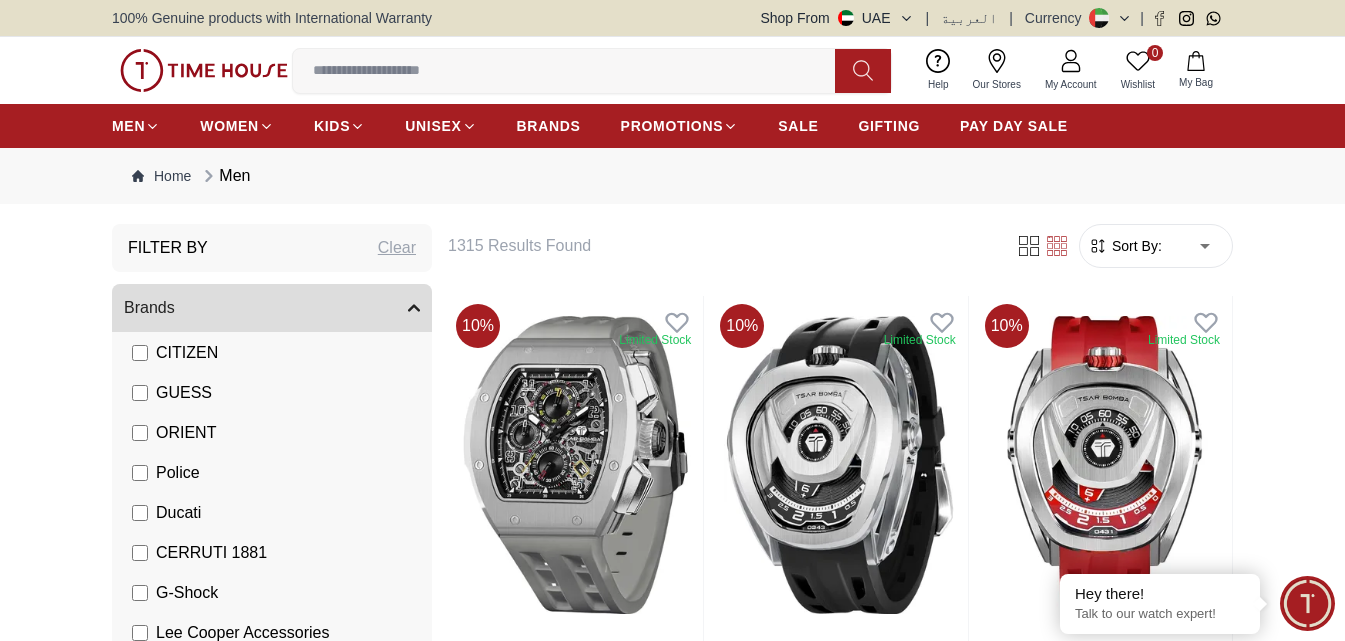 scroll, scrollTop: 467, scrollLeft: 0, axis: vertical 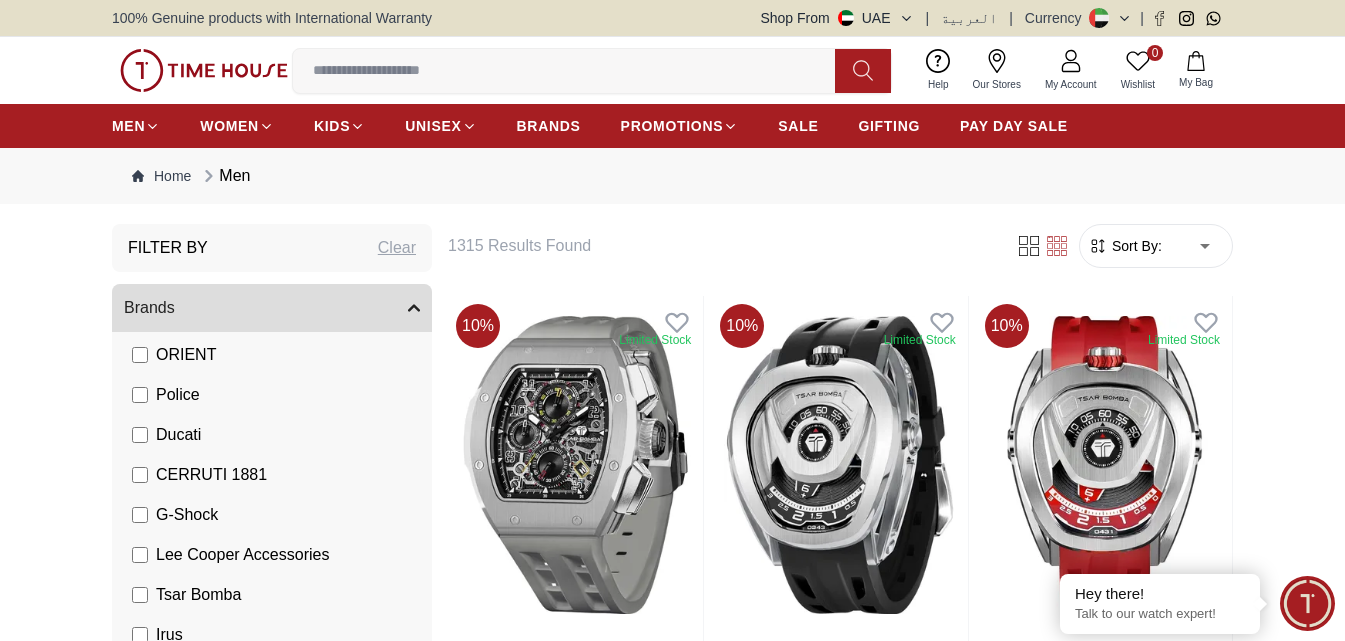 click on "Police" at bounding box center [276, 395] 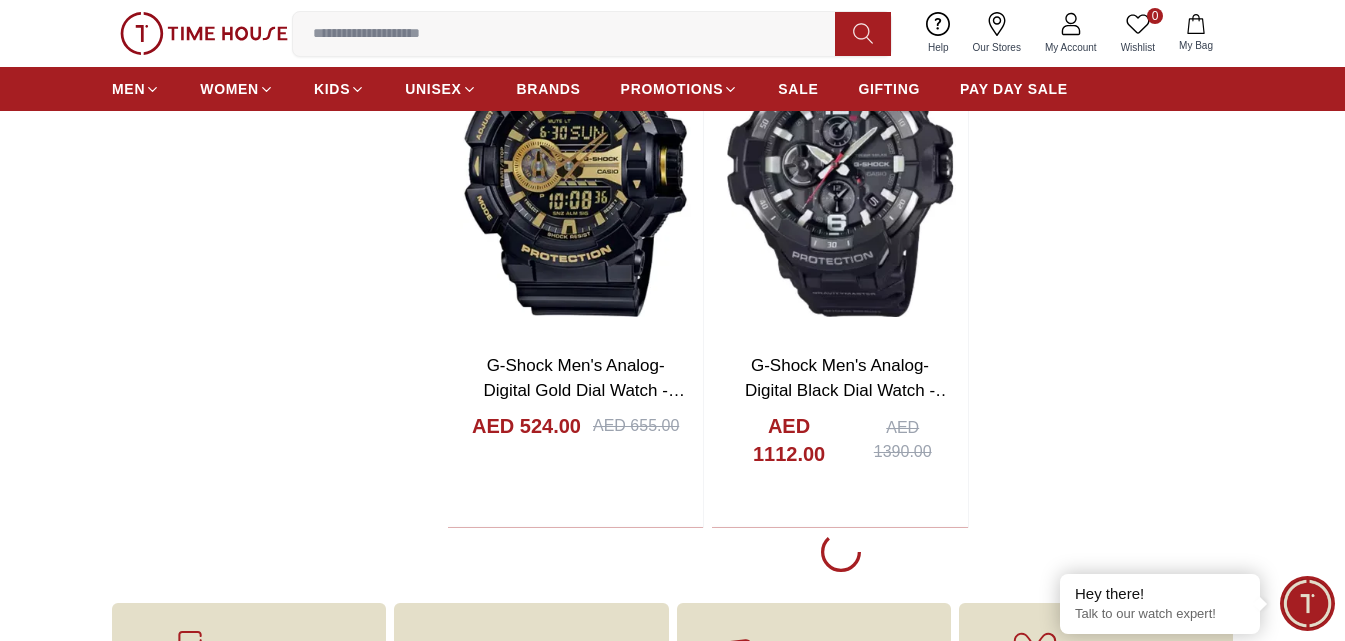 scroll, scrollTop: 3500, scrollLeft: 0, axis: vertical 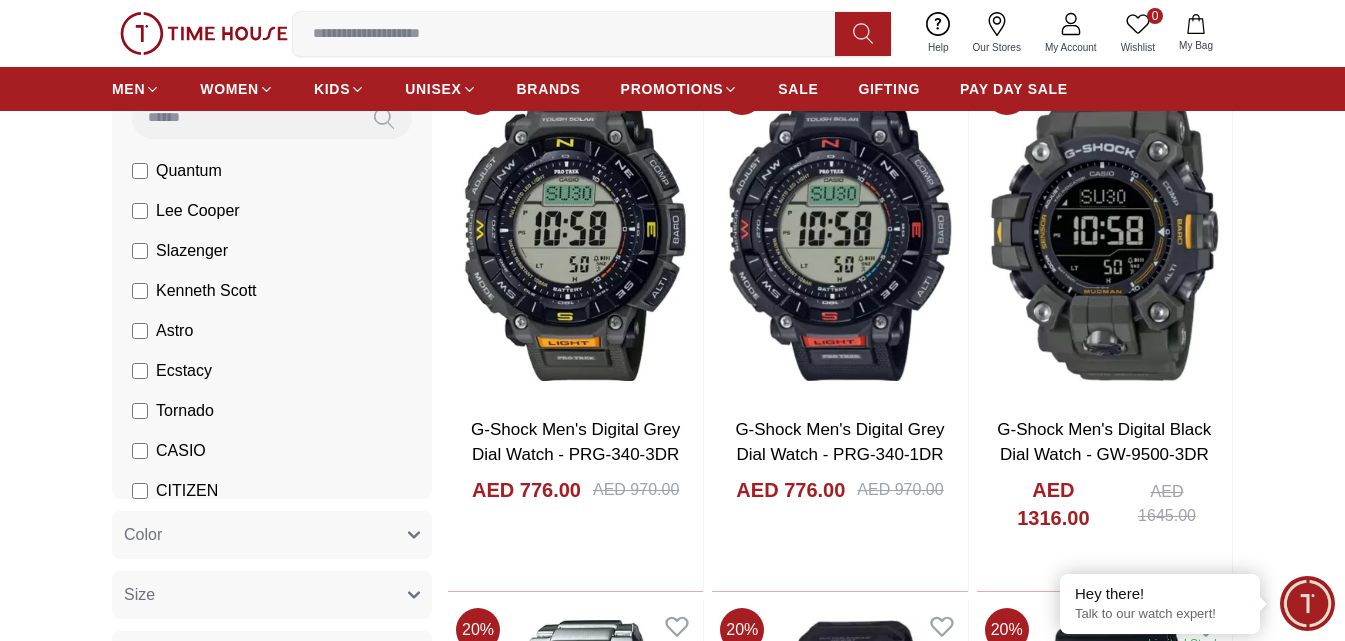 click on "Tornado" at bounding box center (276, 411) 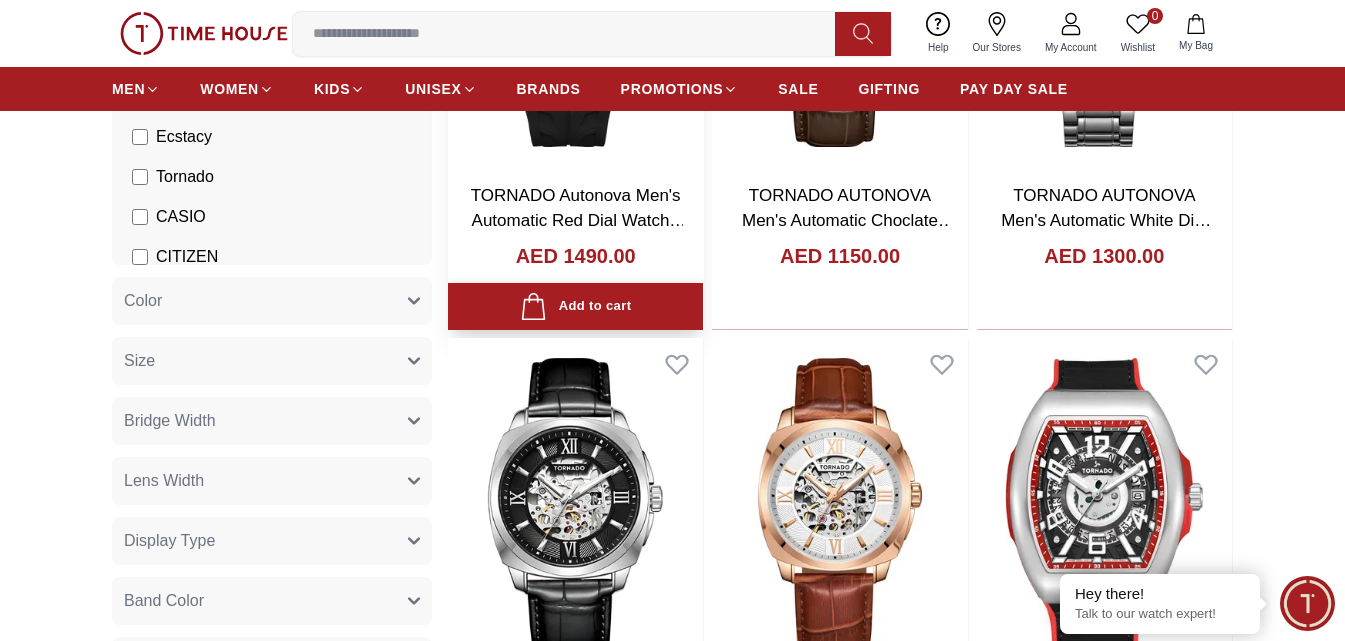 scroll, scrollTop: 700, scrollLeft: 0, axis: vertical 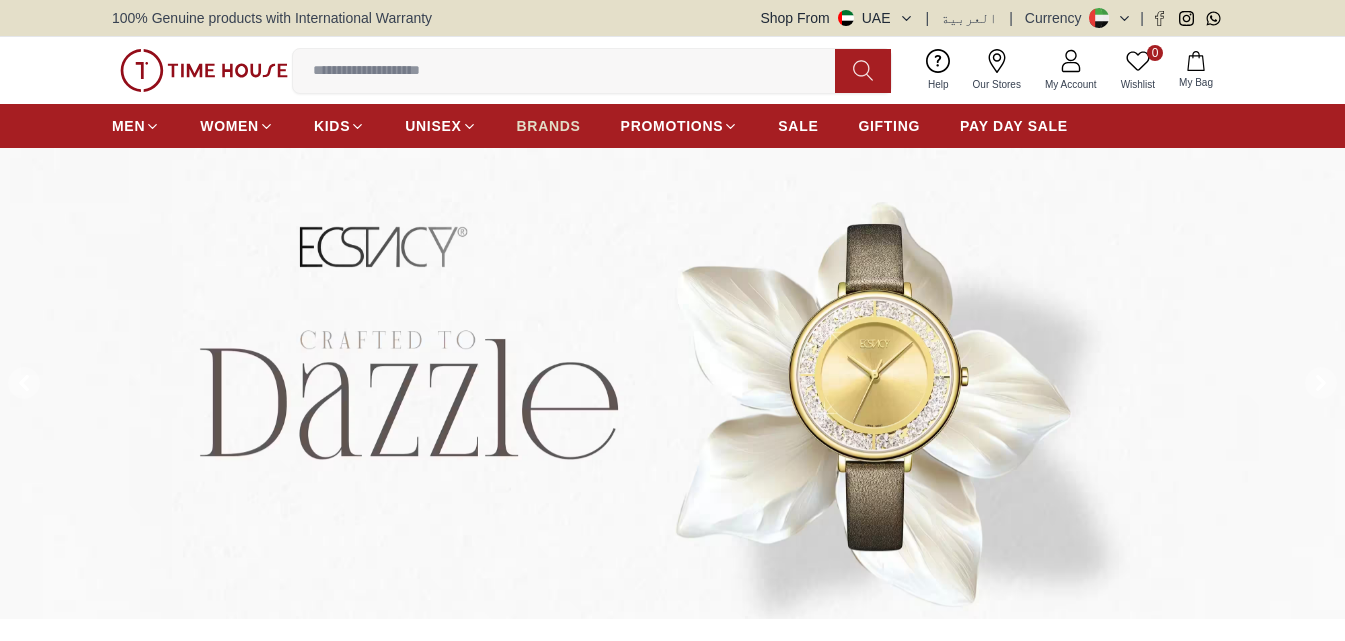 click on "BRANDS" at bounding box center (549, 126) 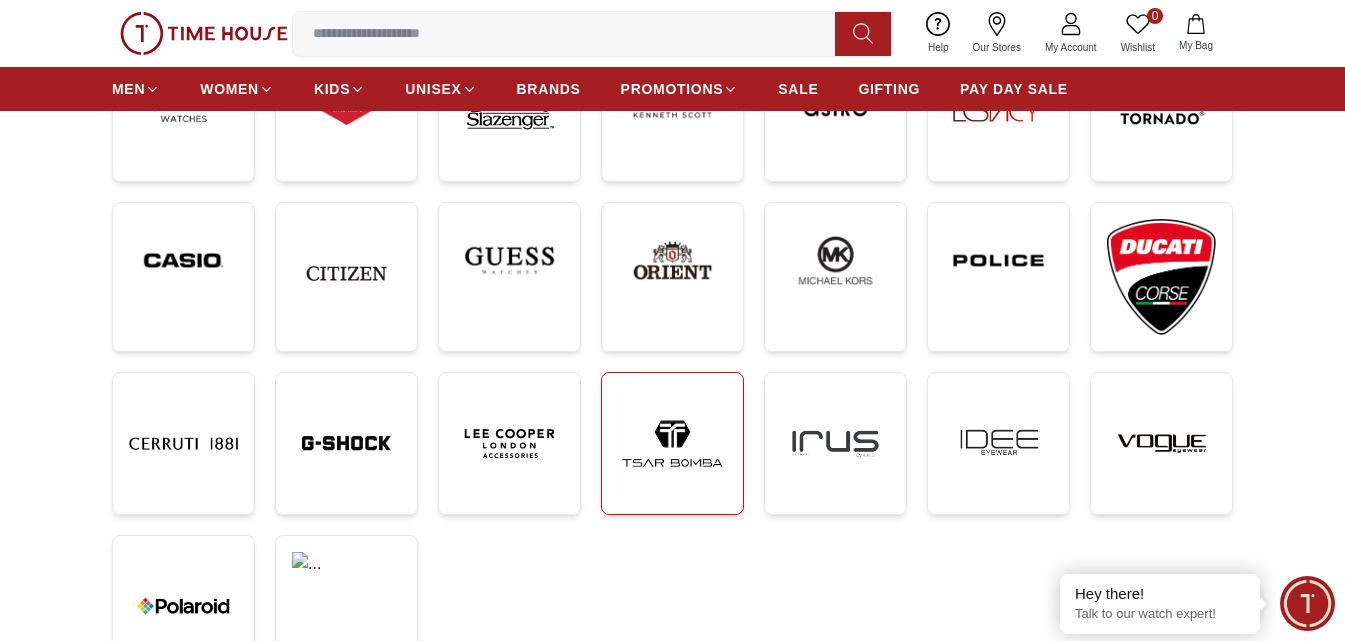 scroll, scrollTop: 467, scrollLeft: 0, axis: vertical 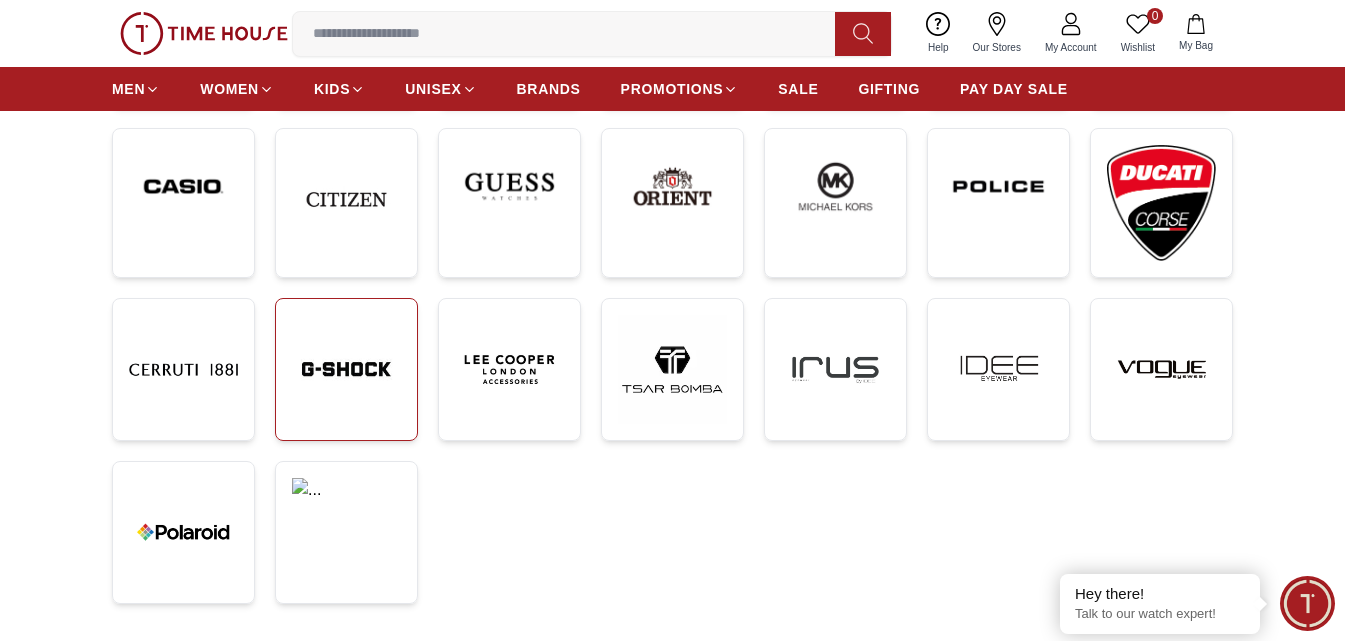 click at bounding box center (346, 369) 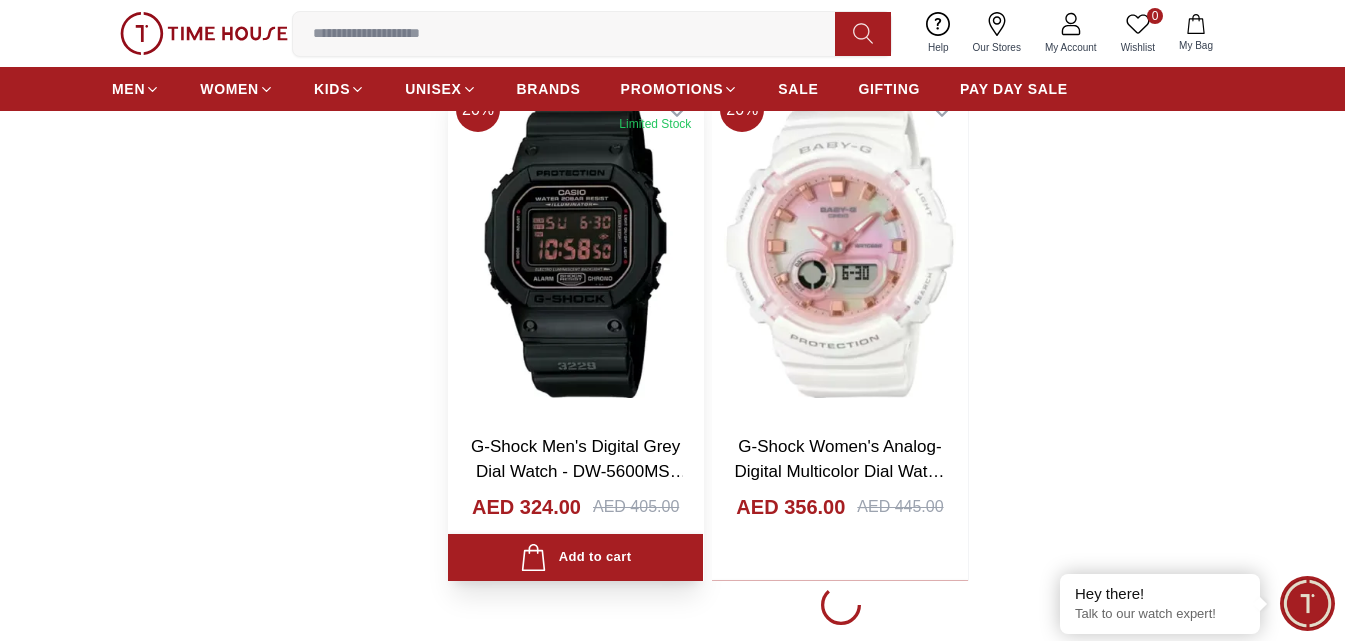 scroll, scrollTop: 4200, scrollLeft: 0, axis: vertical 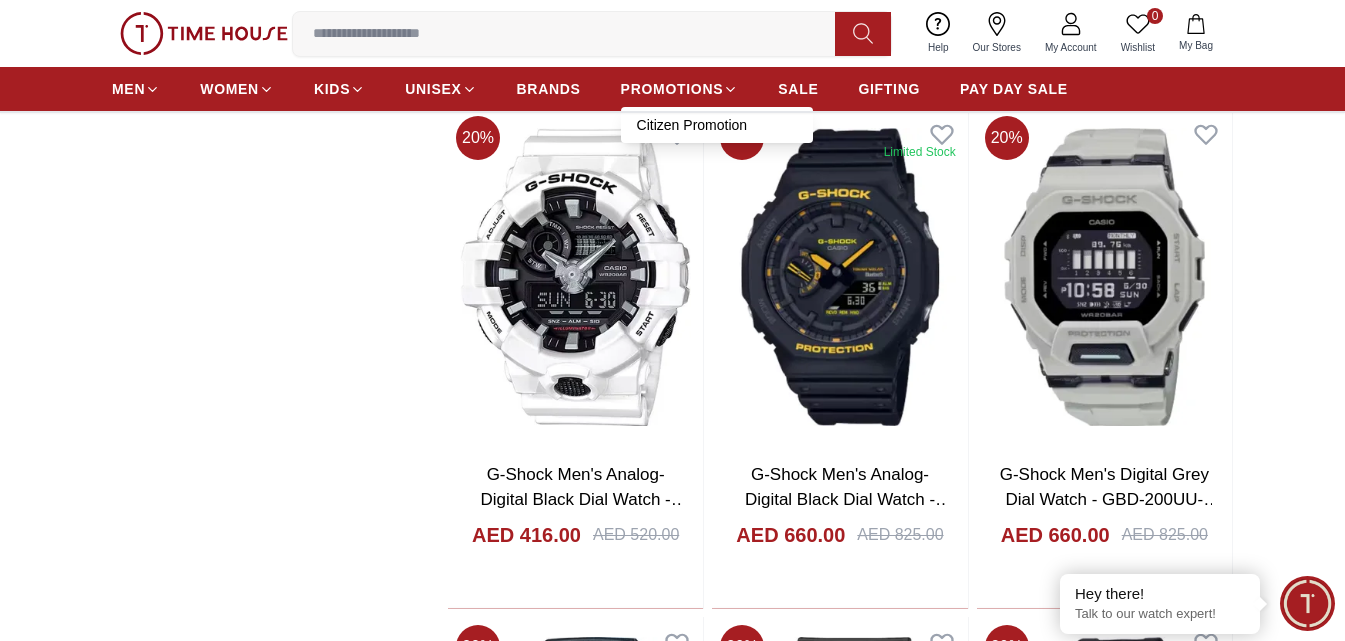 click at bounding box center [572, 34] 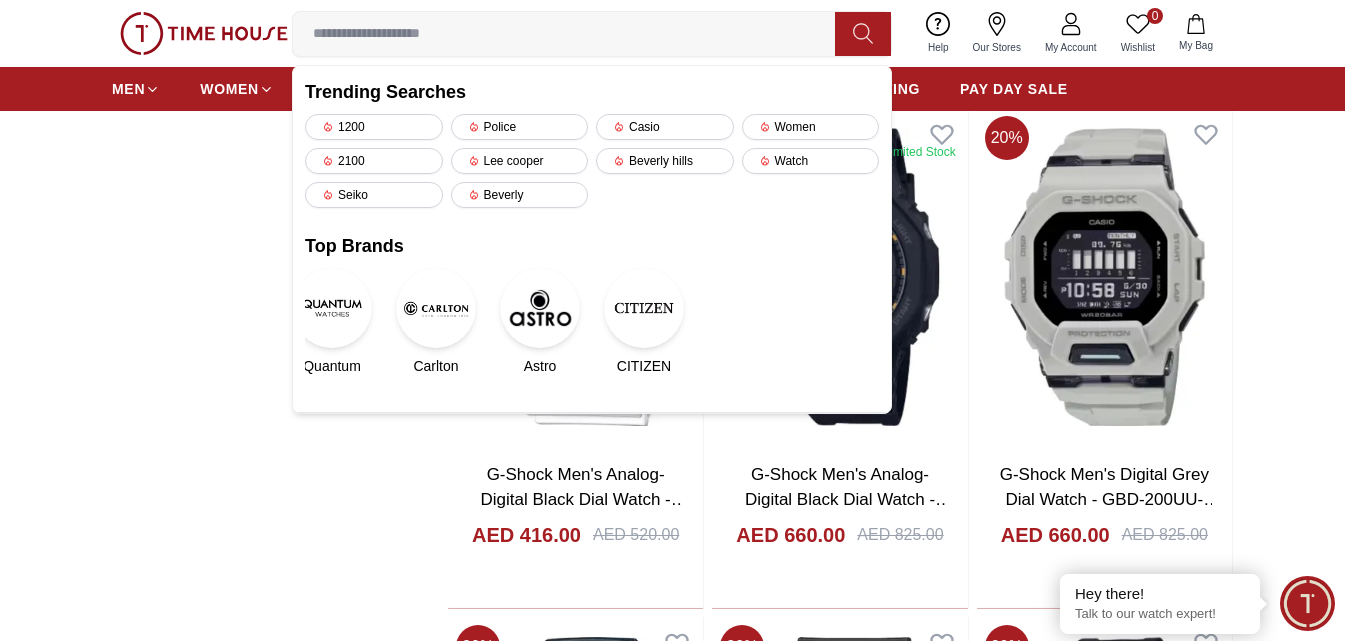 paste on "**********" 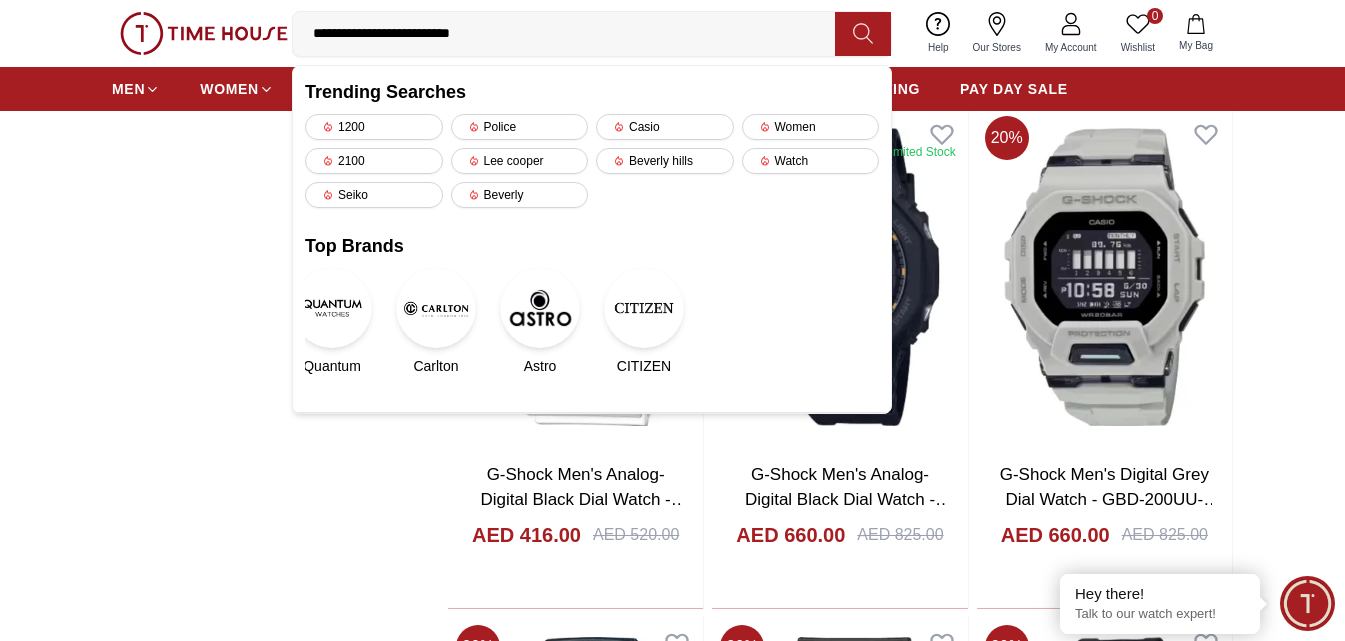type on "**********" 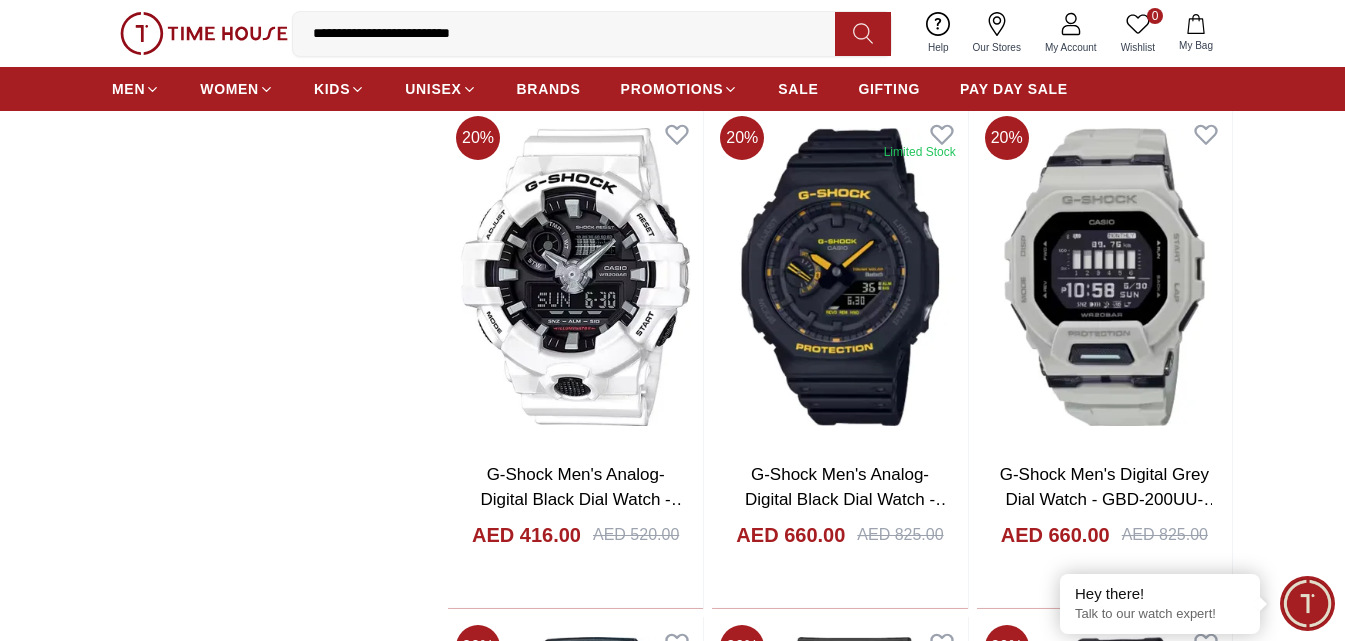 click at bounding box center (863, 34) 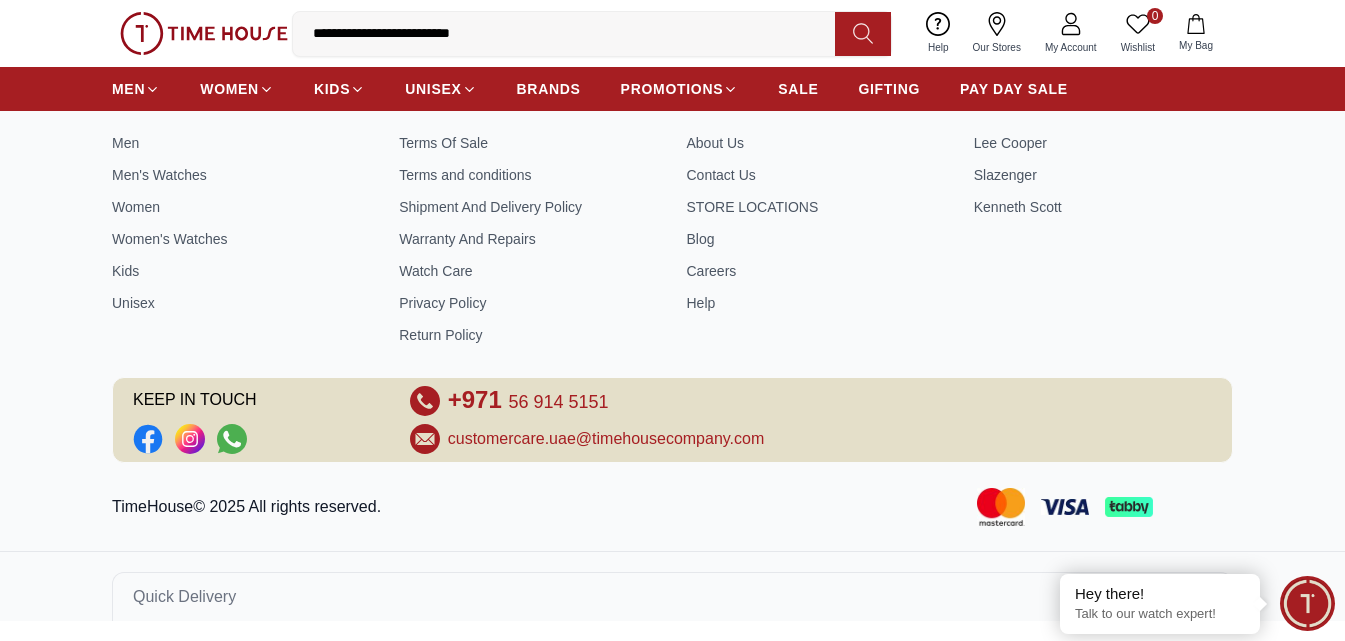 scroll, scrollTop: 0, scrollLeft: 0, axis: both 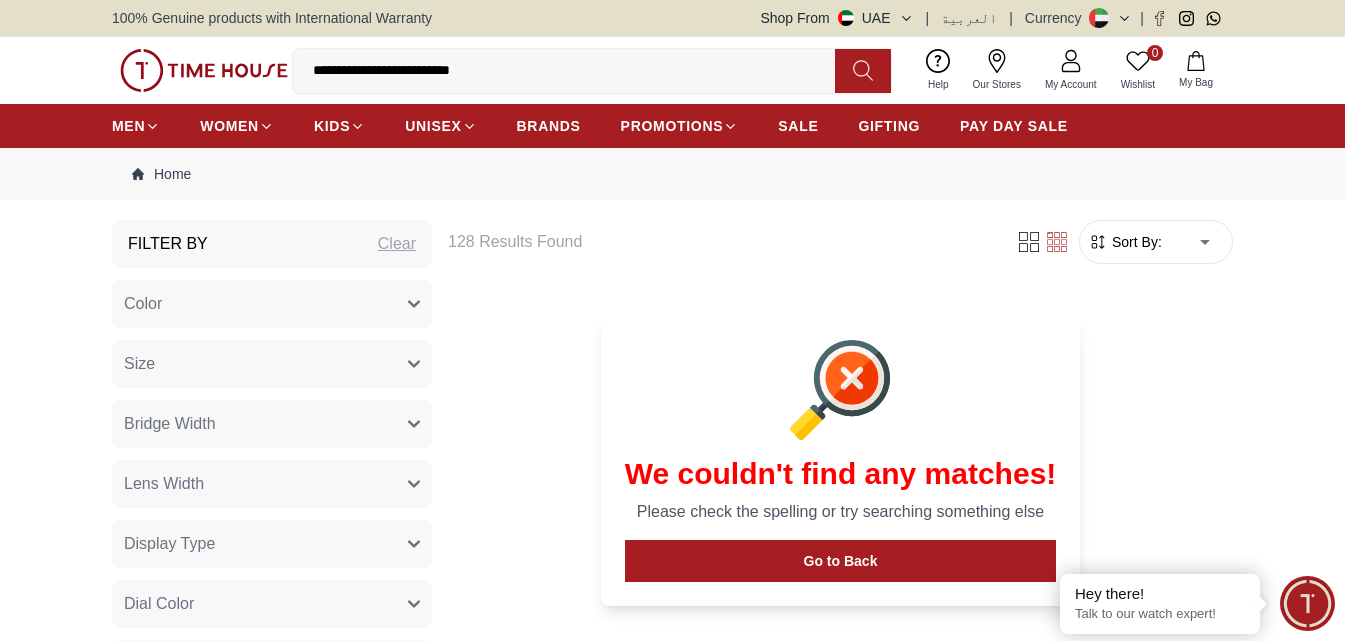 click on "**********" at bounding box center [572, 71] 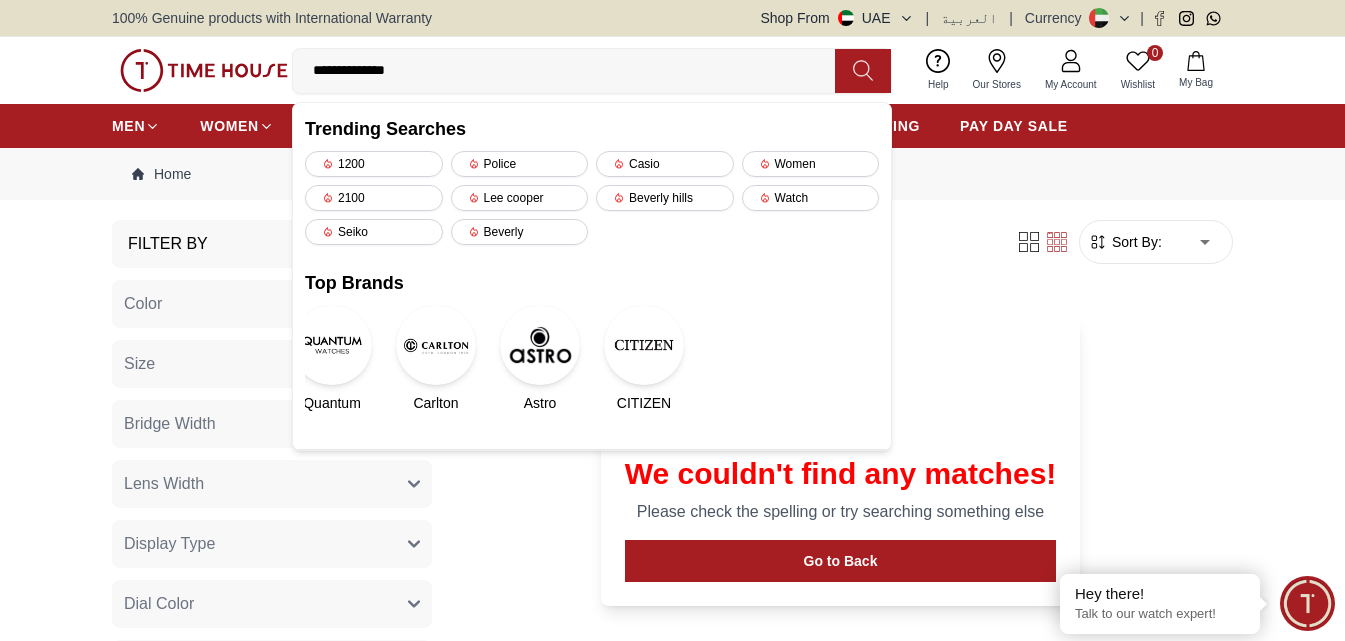 type on "**********" 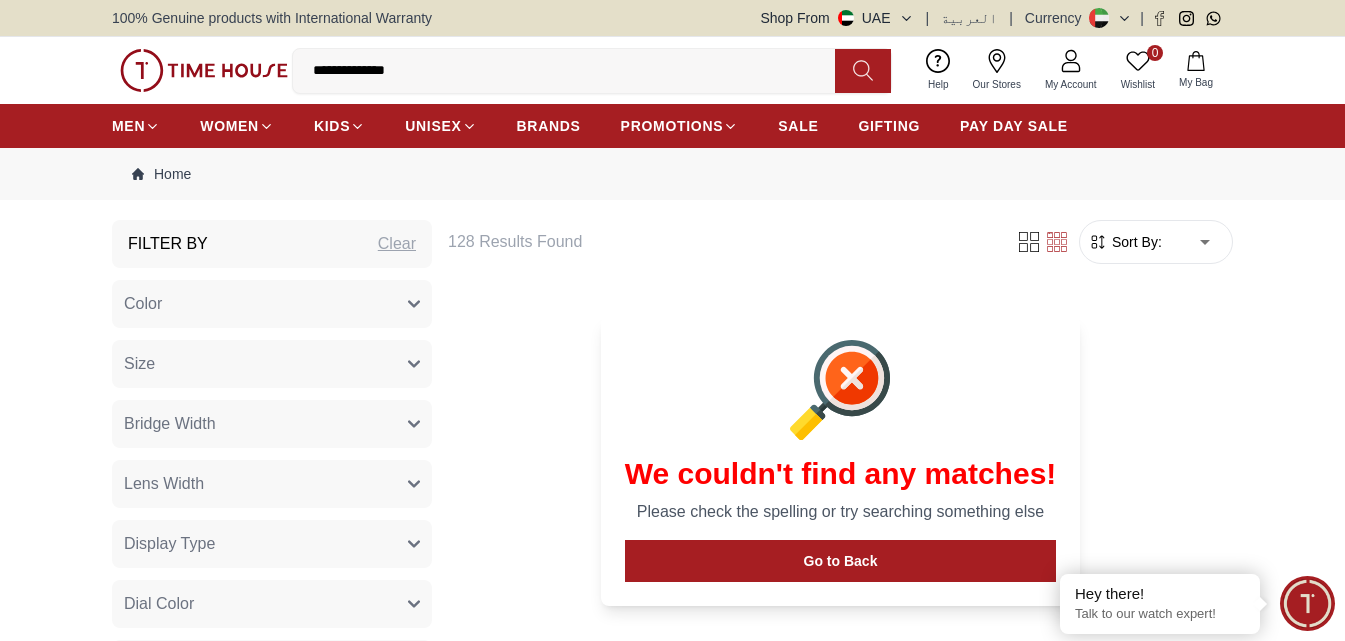 click at bounding box center [863, 71] 